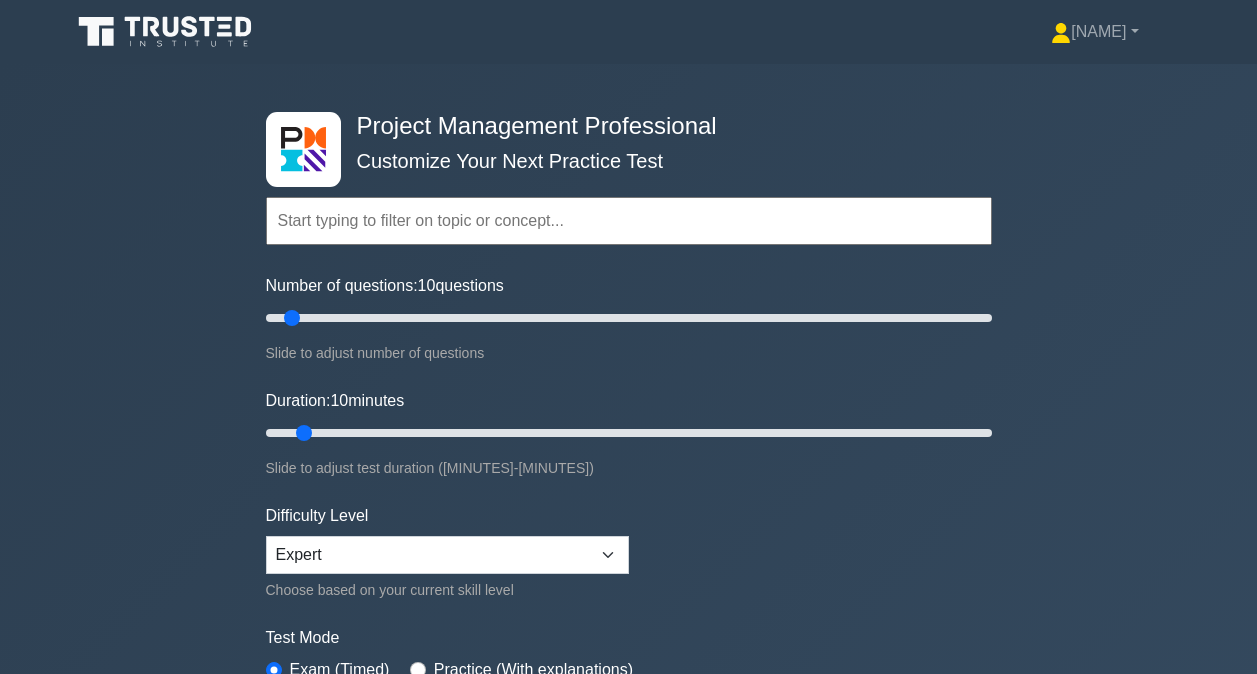 scroll, scrollTop: 0, scrollLeft: 0, axis: both 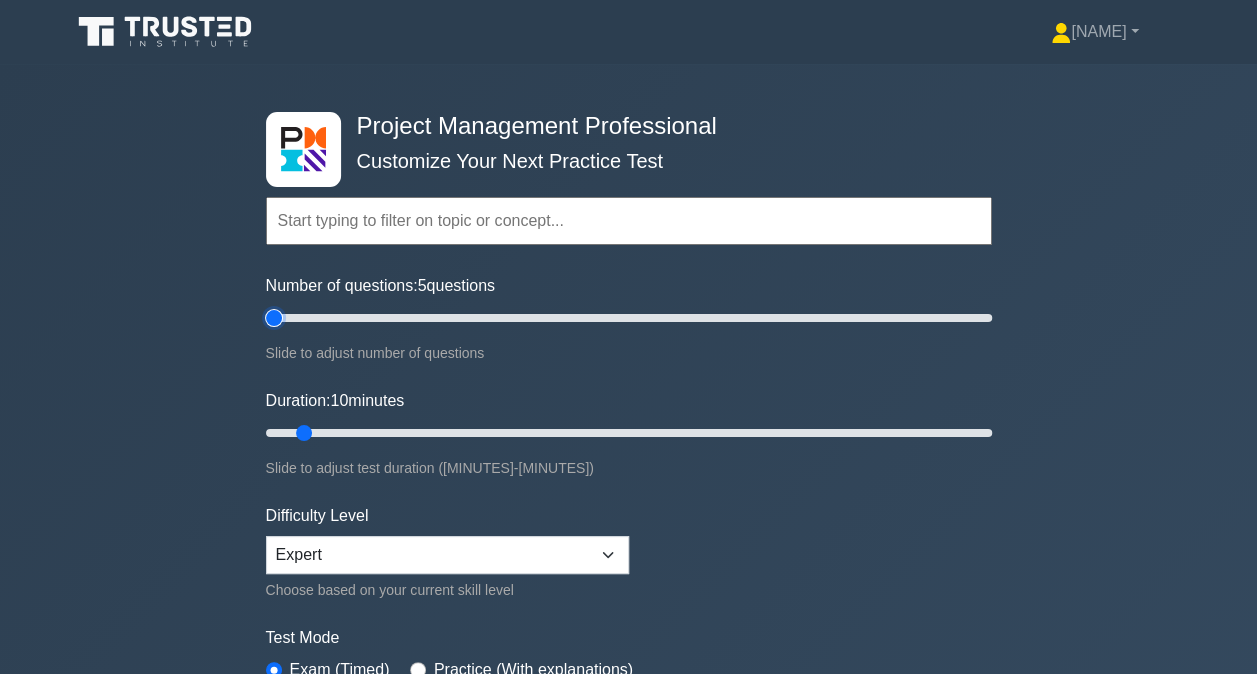 type on "5" 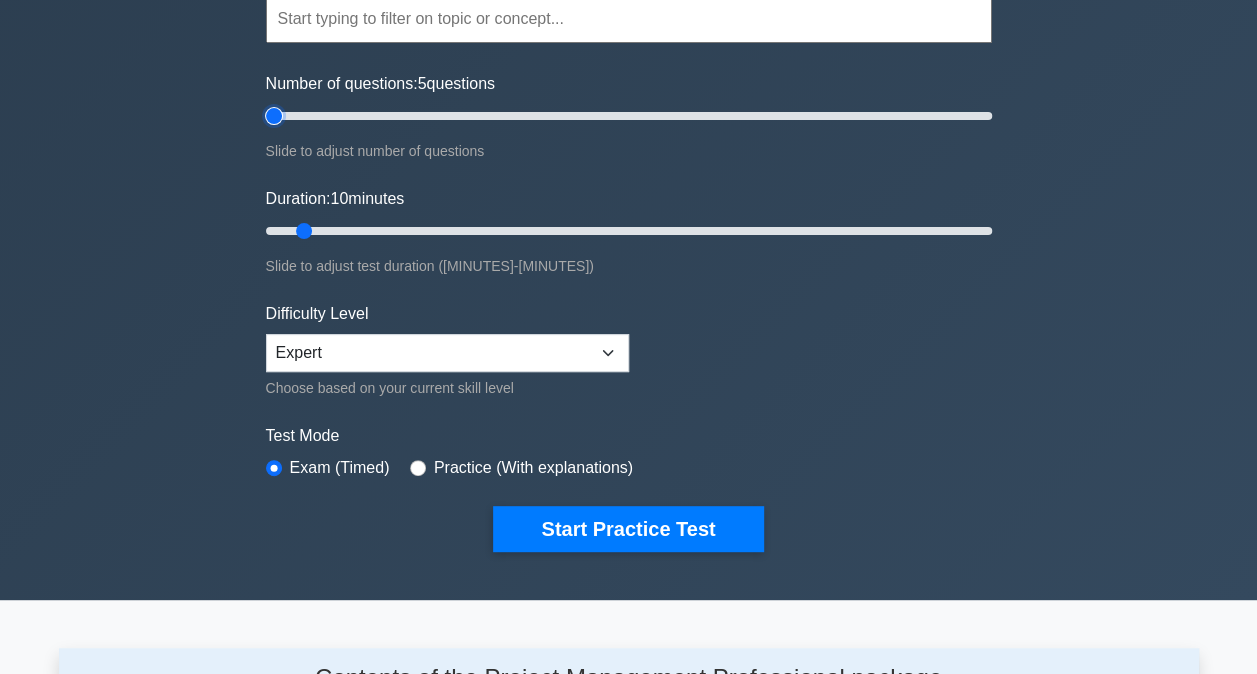 scroll, scrollTop: 500, scrollLeft: 0, axis: vertical 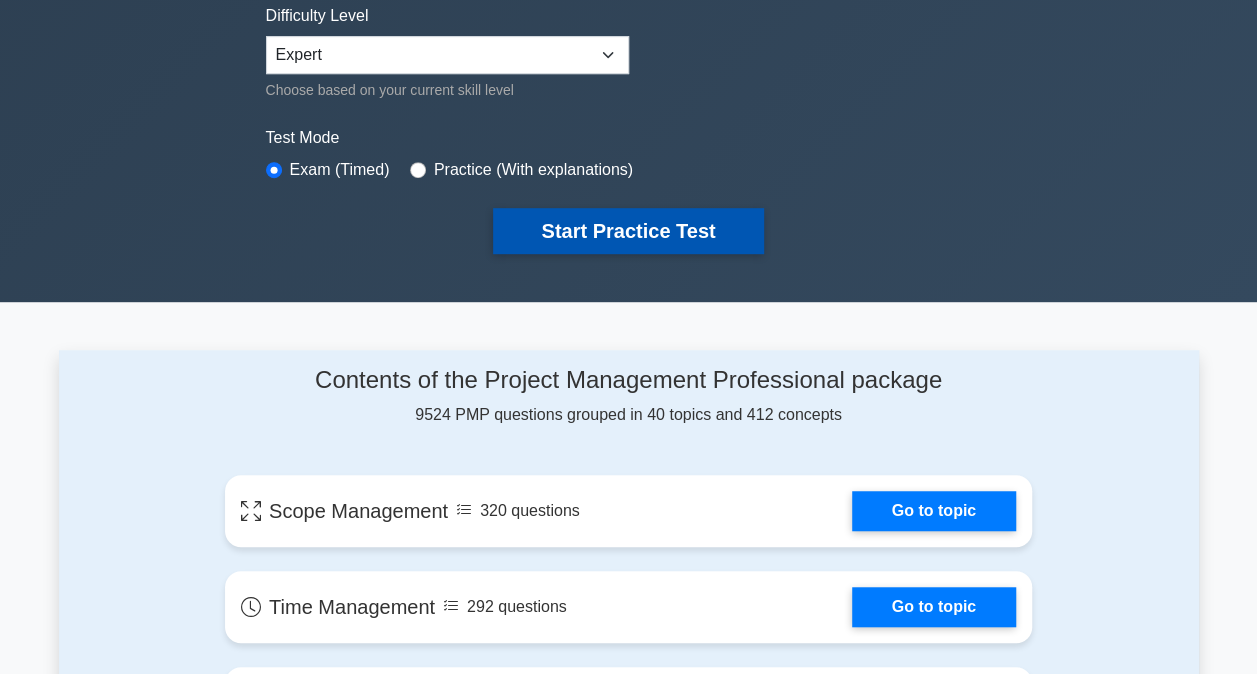 click on "Start Practice Test" at bounding box center (628, 231) 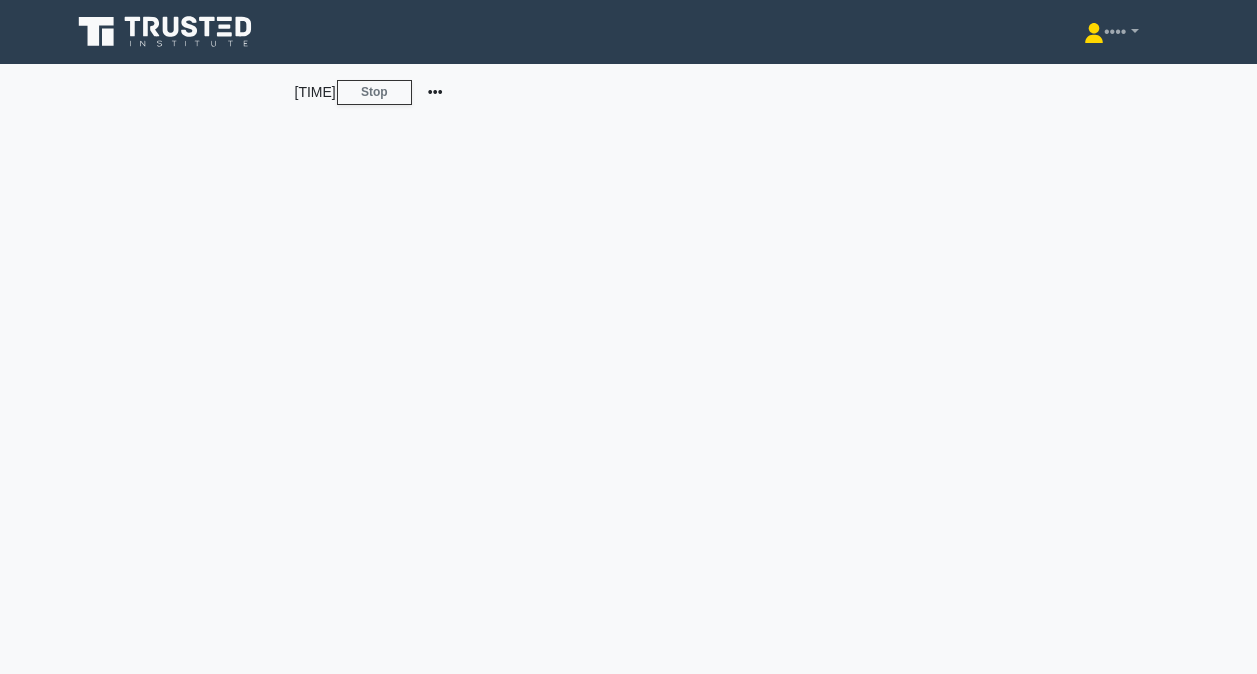 scroll, scrollTop: 0, scrollLeft: 0, axis: both 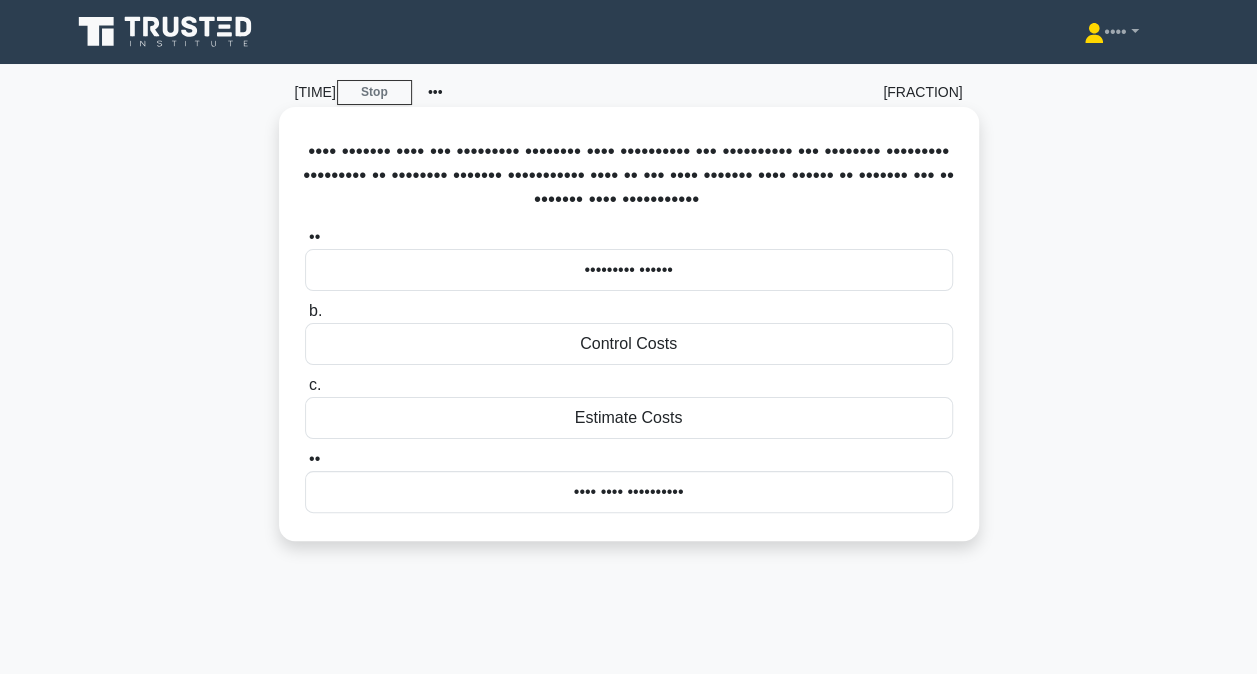 click on "•••• •••• ••••••••••" at bounding box center (629, 492) 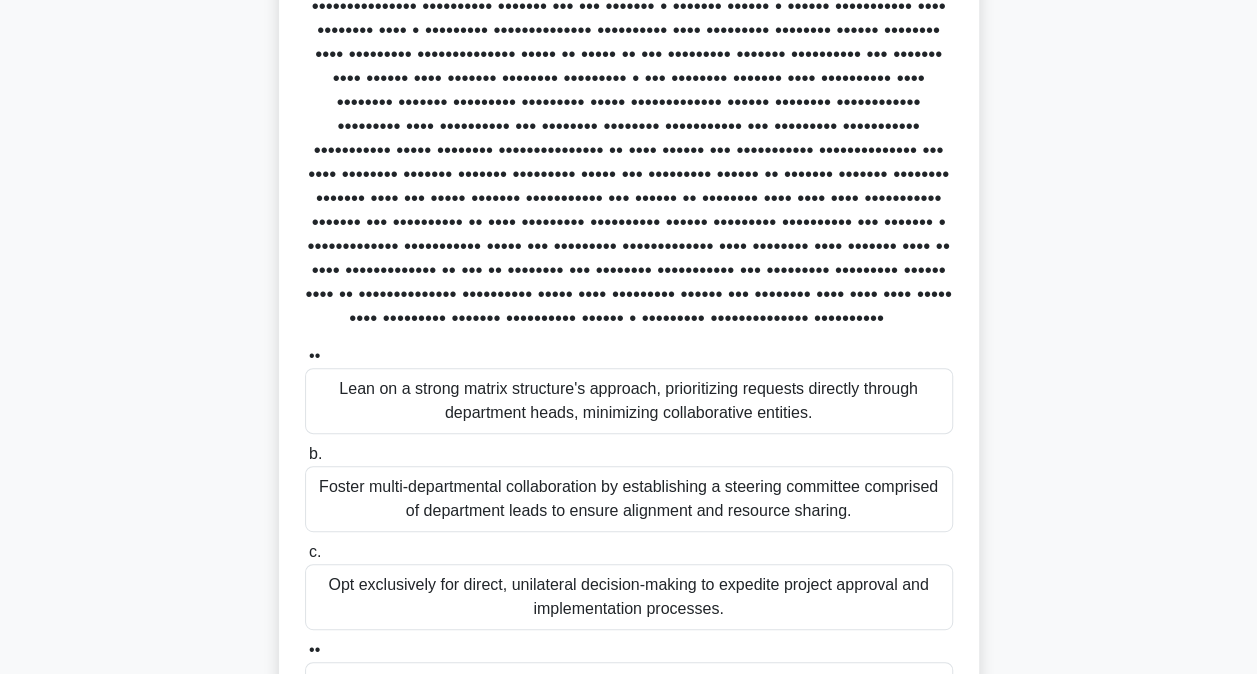 scroll, scrollTop: 200, scrollLeft: 0, axis: vertical 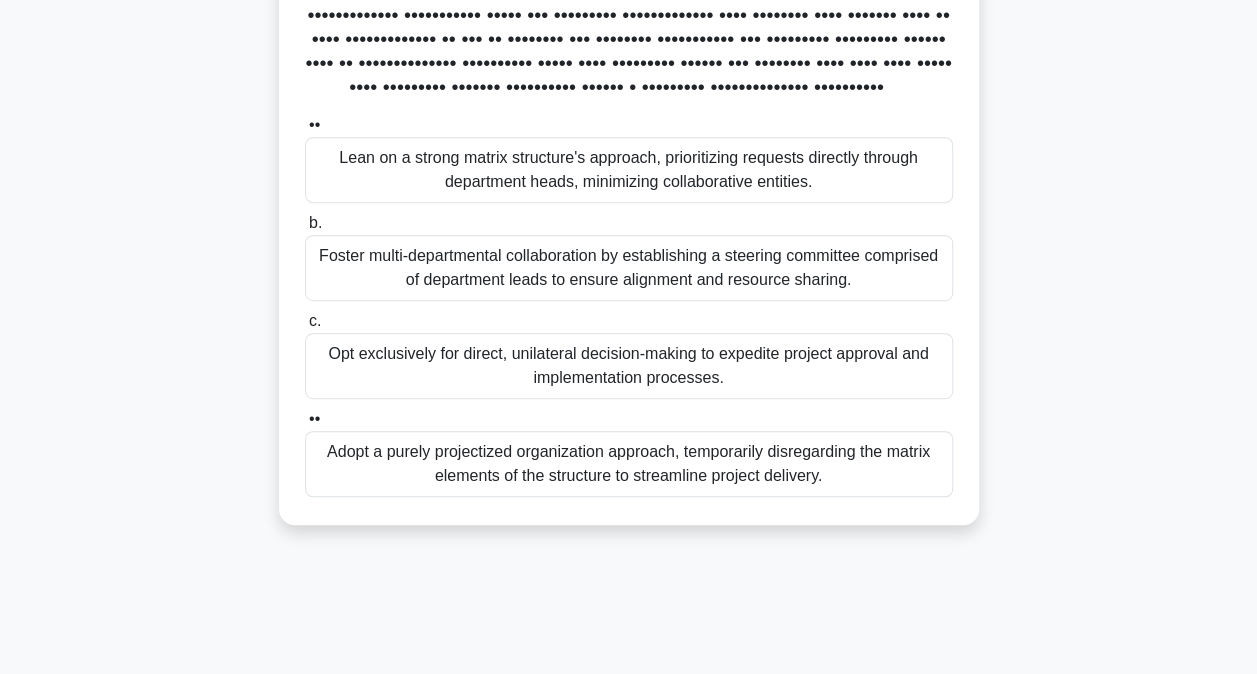 click on "Foster multi-departmental collaboration by establishing a steering committee comprised of department leads to ensure alignment and resource sharing." at bounding box center [629, 268] 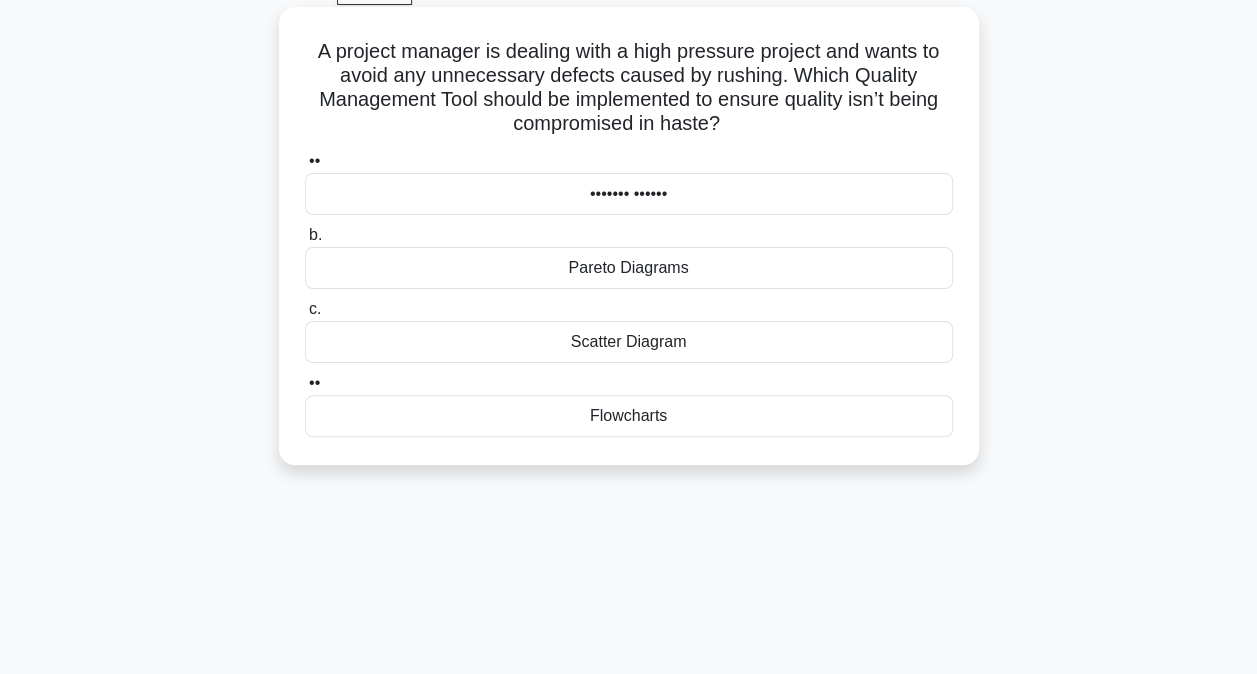 scroll, scrollTop: 0, scrollLeft: 0, axis: both 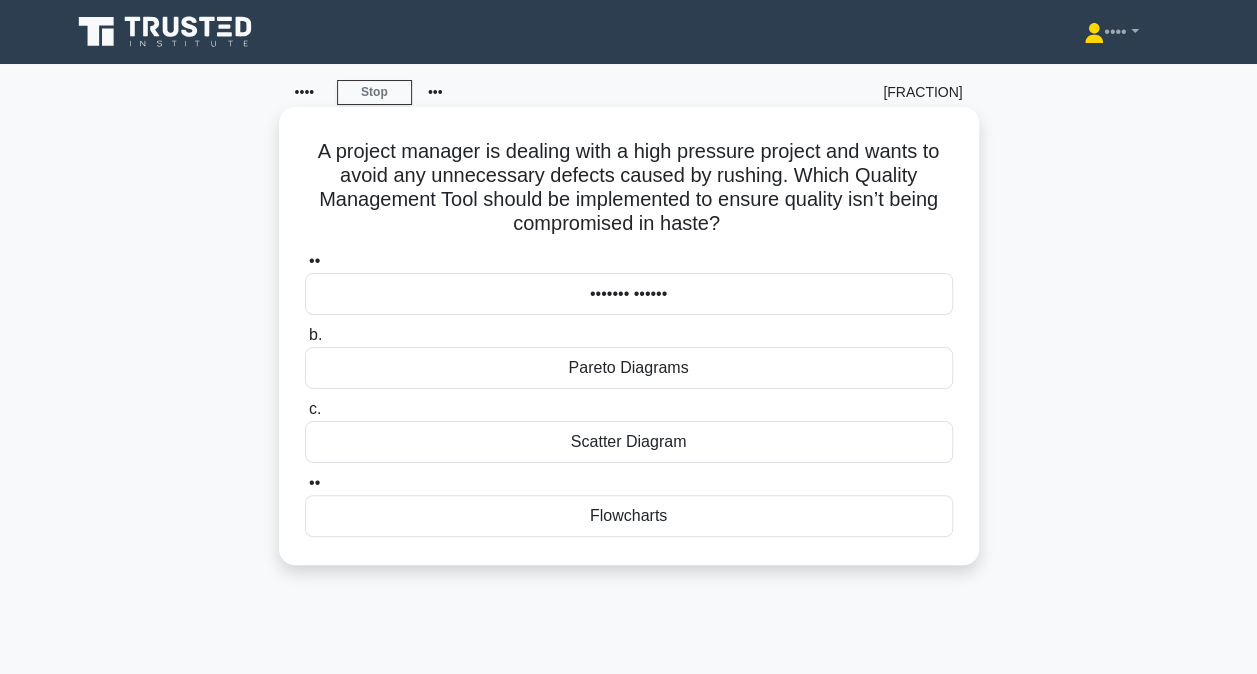 click on "••••••• ••••••" at bounding box center [629, 294] 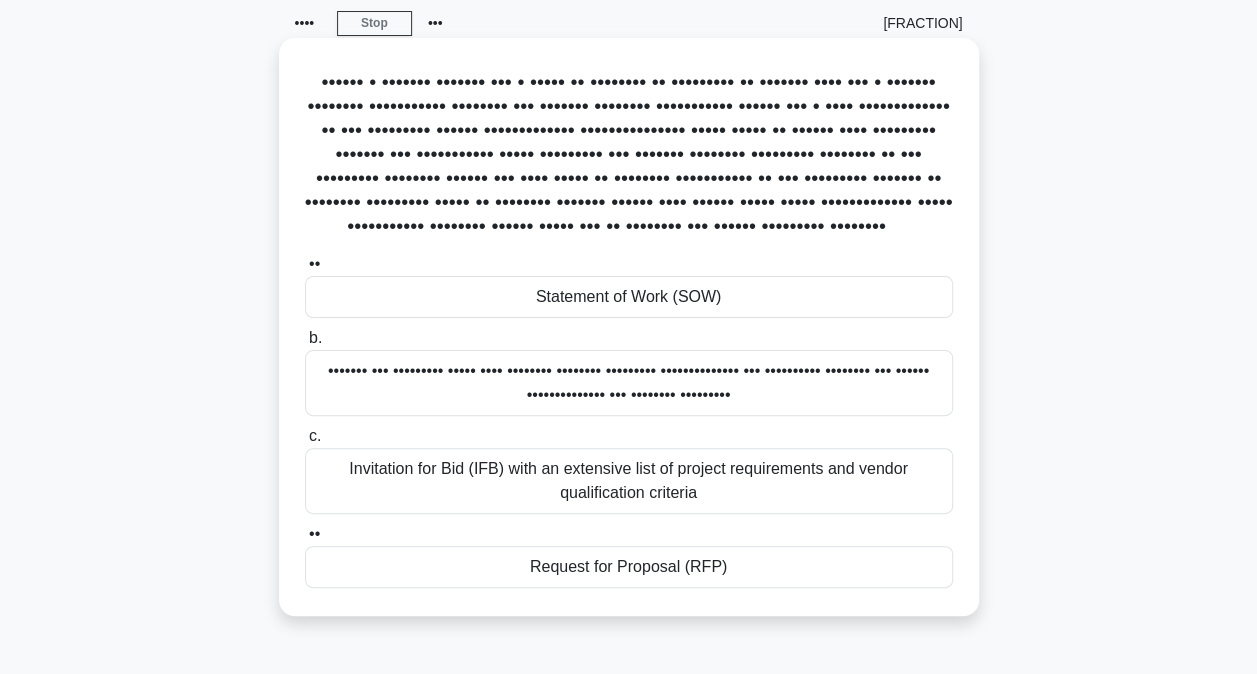 scroll, scrollTop: 100, scrollLeft: 0, axis: vertical 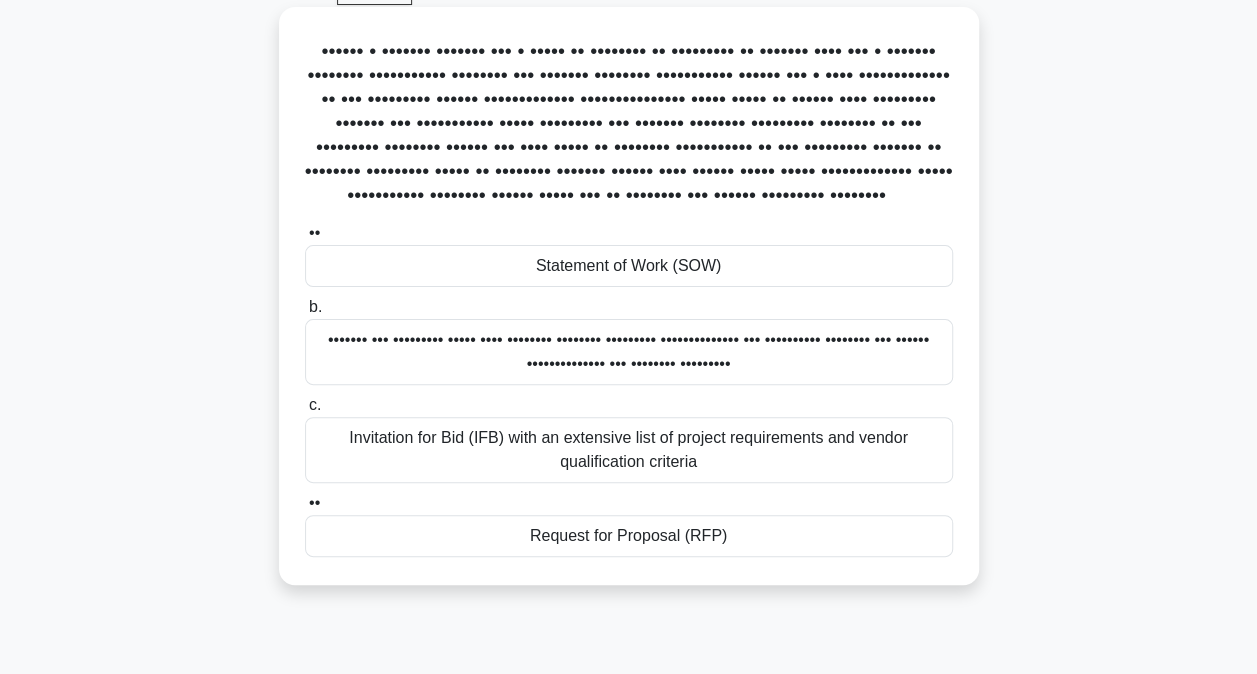 click on "••••••• ••• ••••••••• ••••• •••• •••••••• •••••••• ••••••••• •••••••••••••• ••• •••••••••• •••••••• ••• •••••• •••••••••••••• ••• •••••••• •••••••••" at bounding box center [629, 352] 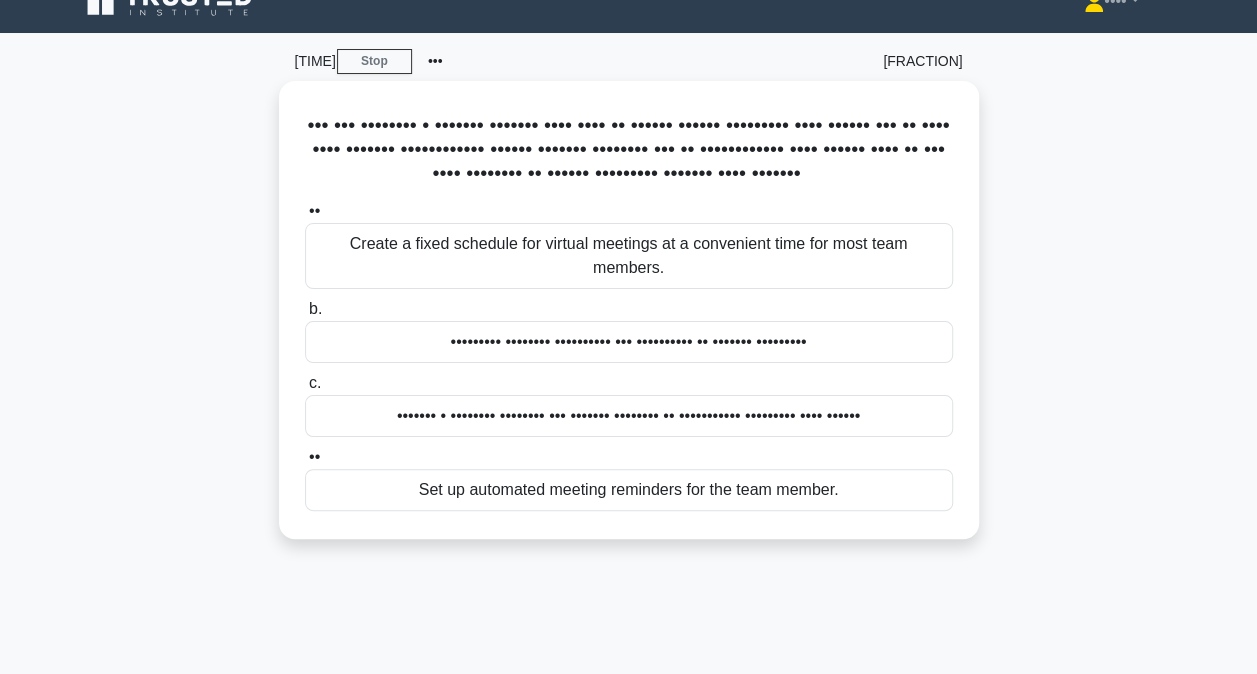 scroll, scrollTop: 0, scrollLeft: 0, axis: both 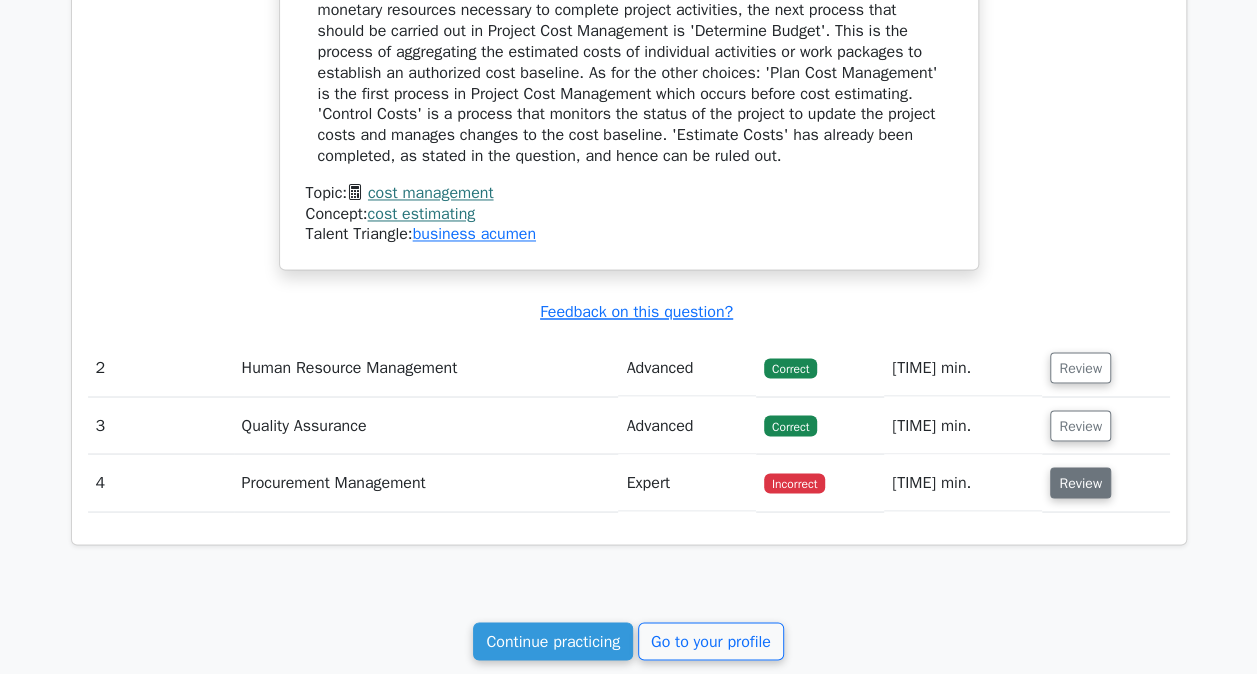 click on "Review" at bounding box center (1080, 482) 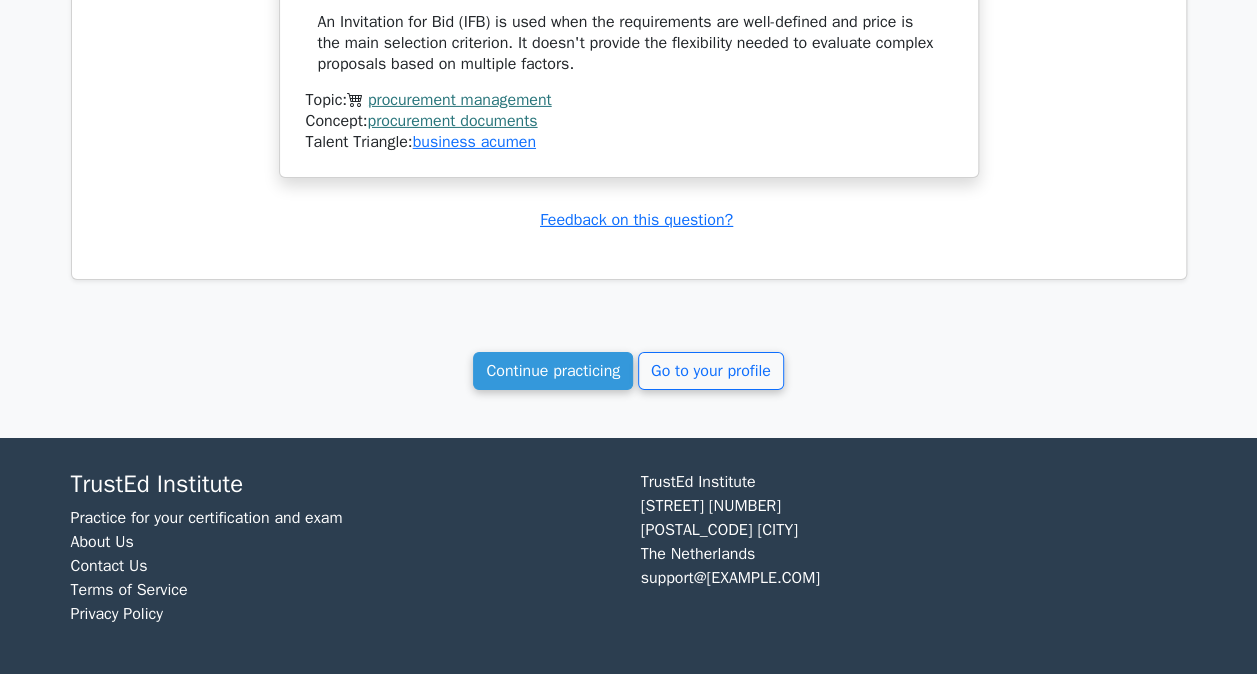 scroll, scrollTop: 3379, scrollLeft: 0, axis: vertical 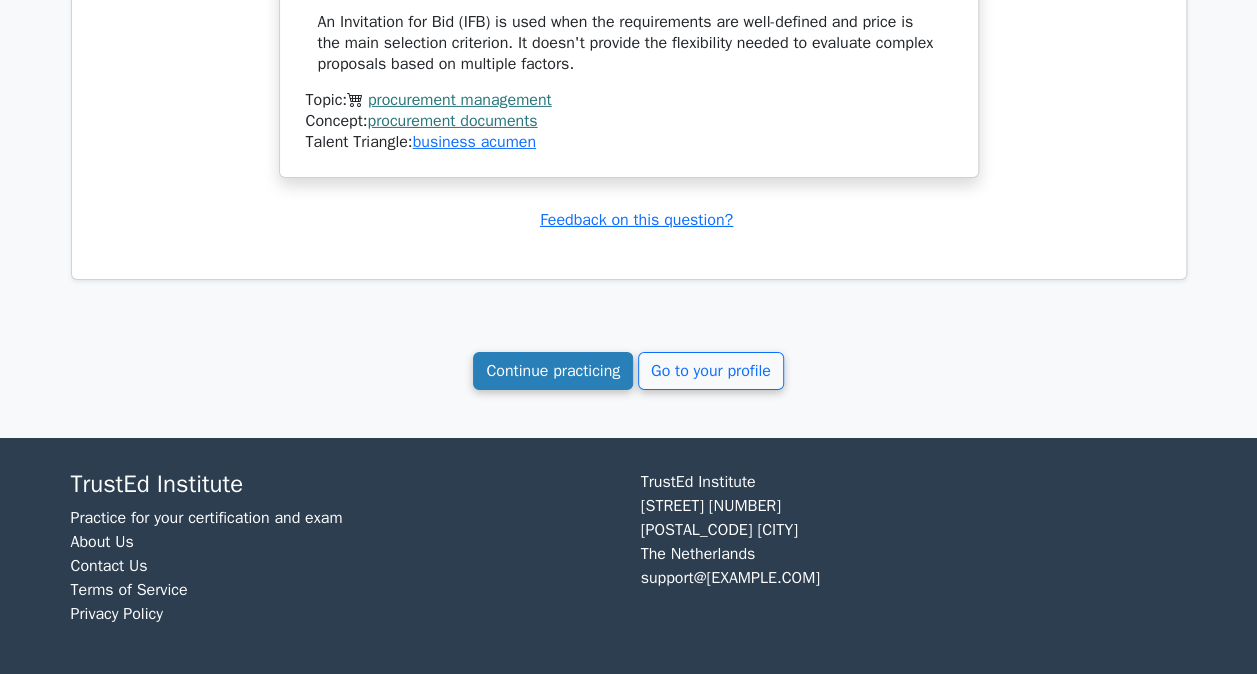 click on "Continue practicing" at bounding box center [553, 371] 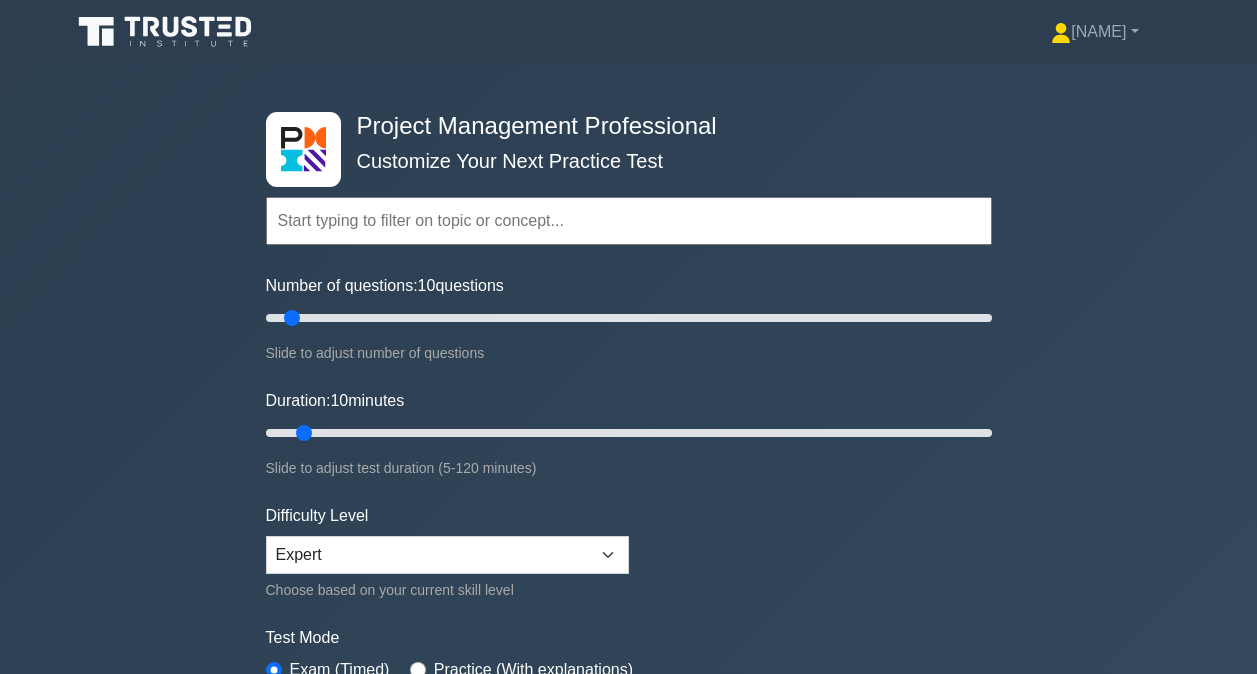 scroll, scrollTop: 0, scrollLeft: 0, axis: both 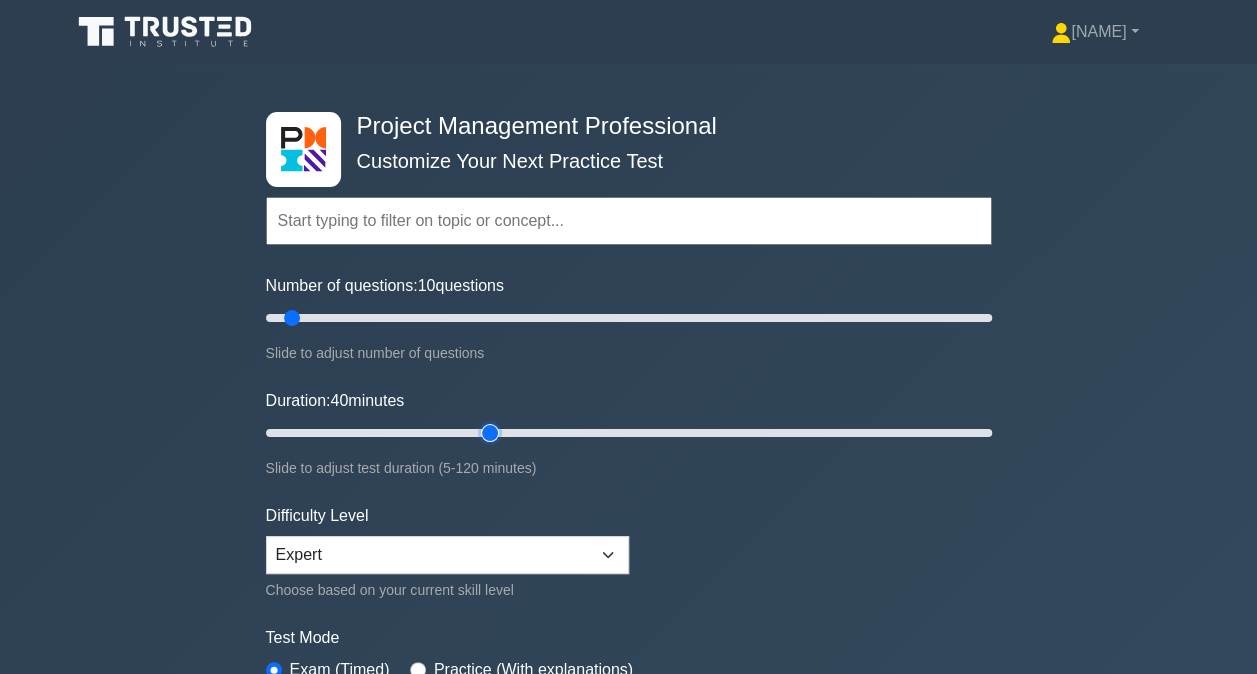 type on "40" 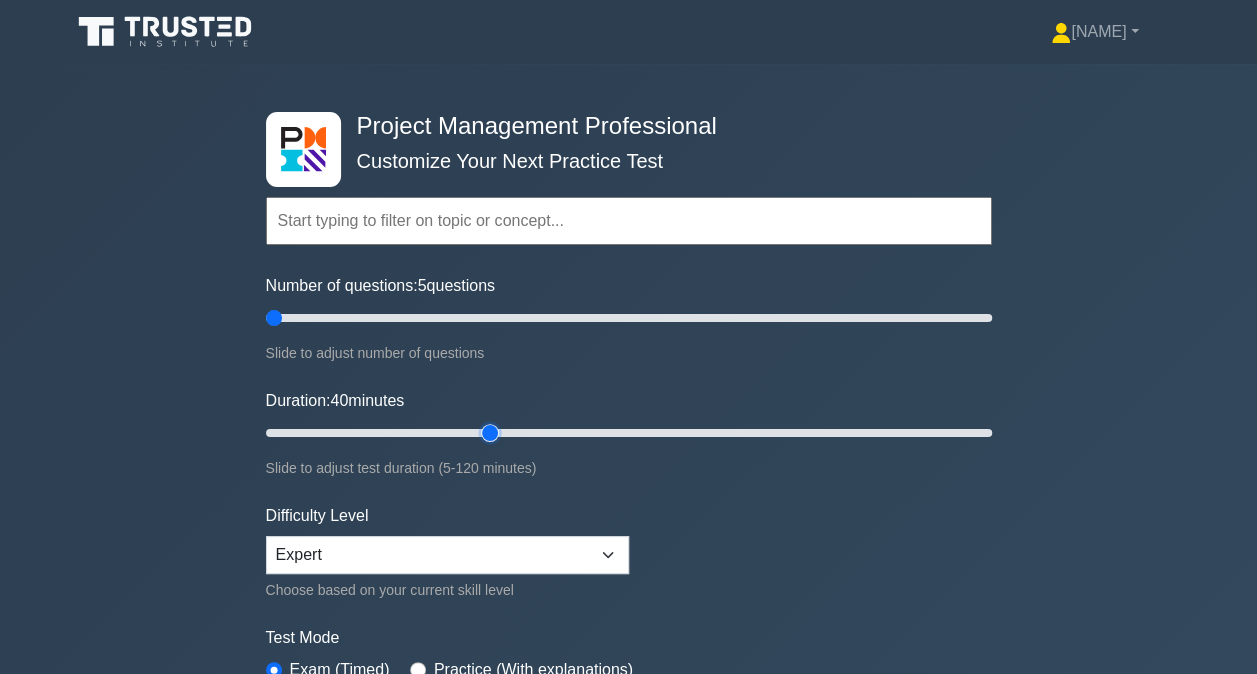 drag, startPoint x: 292, startPoint y: 314, endPoint x: 264, endPoint y: 323, distance: 29.410883 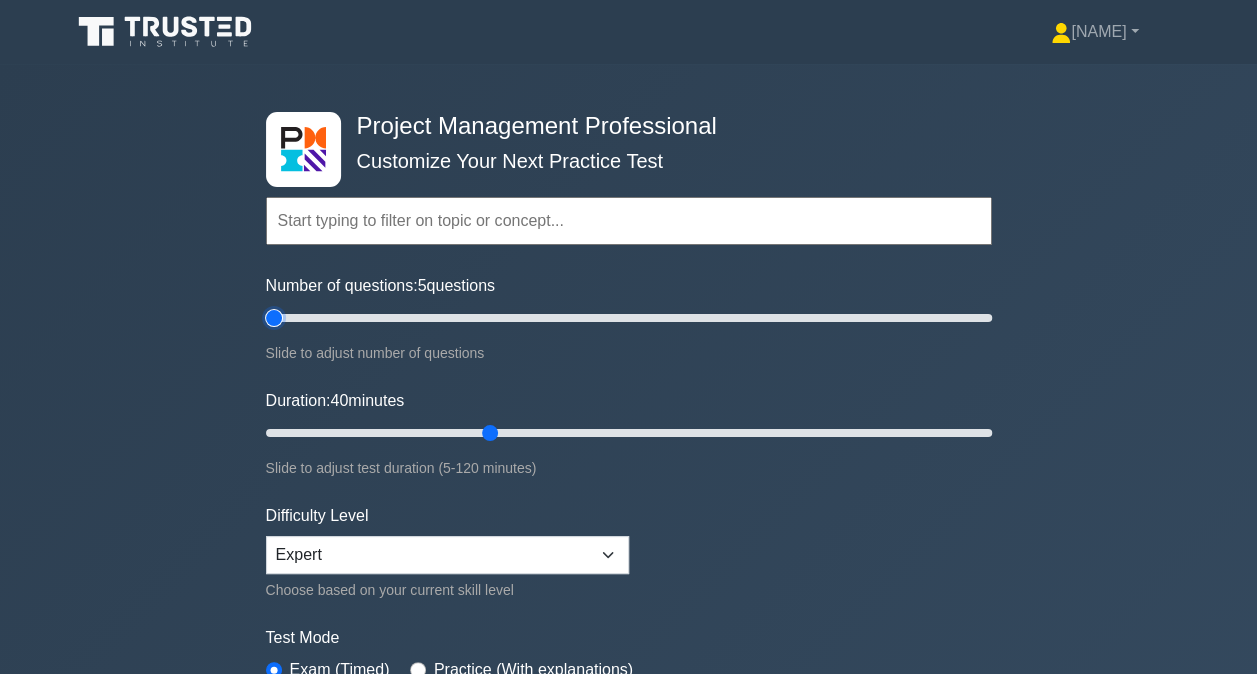 type on "5" 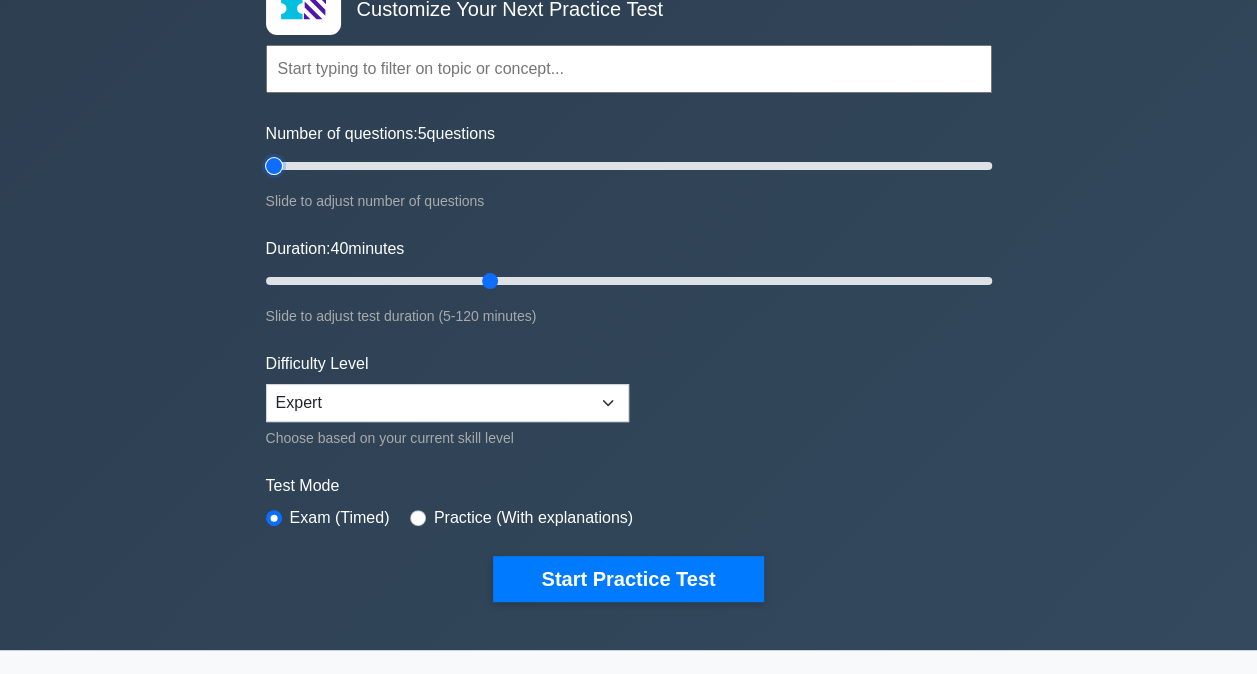 scroll, scrollTop: 400, scrollLeft: 0, axis: vertical 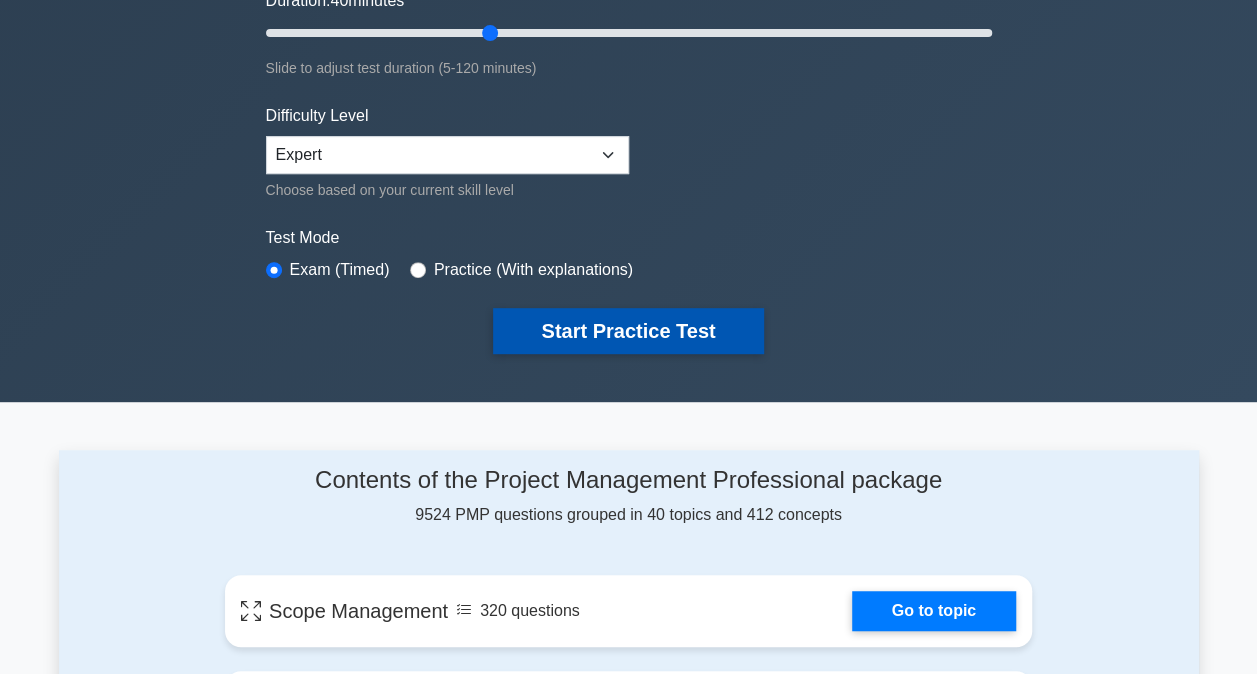 click on "Start Practice Test" at bounding box center (628, 331) 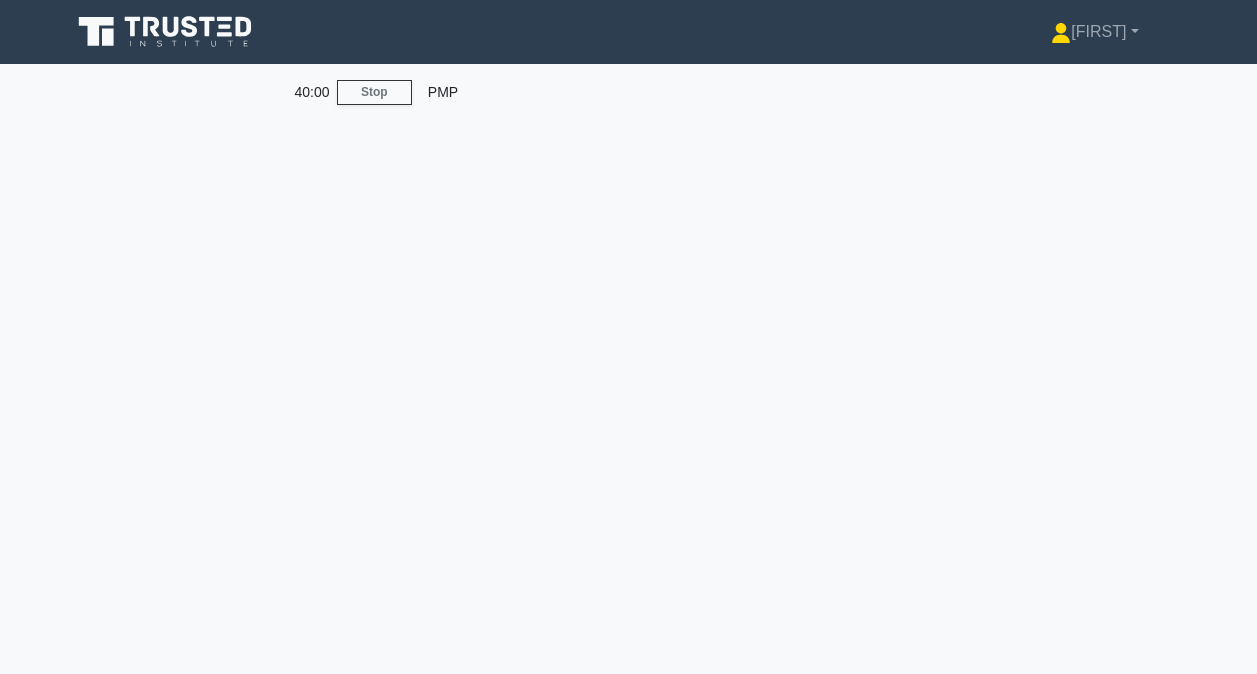 scroll, scrollTop: 0, scrollLeft: 0, axis: both 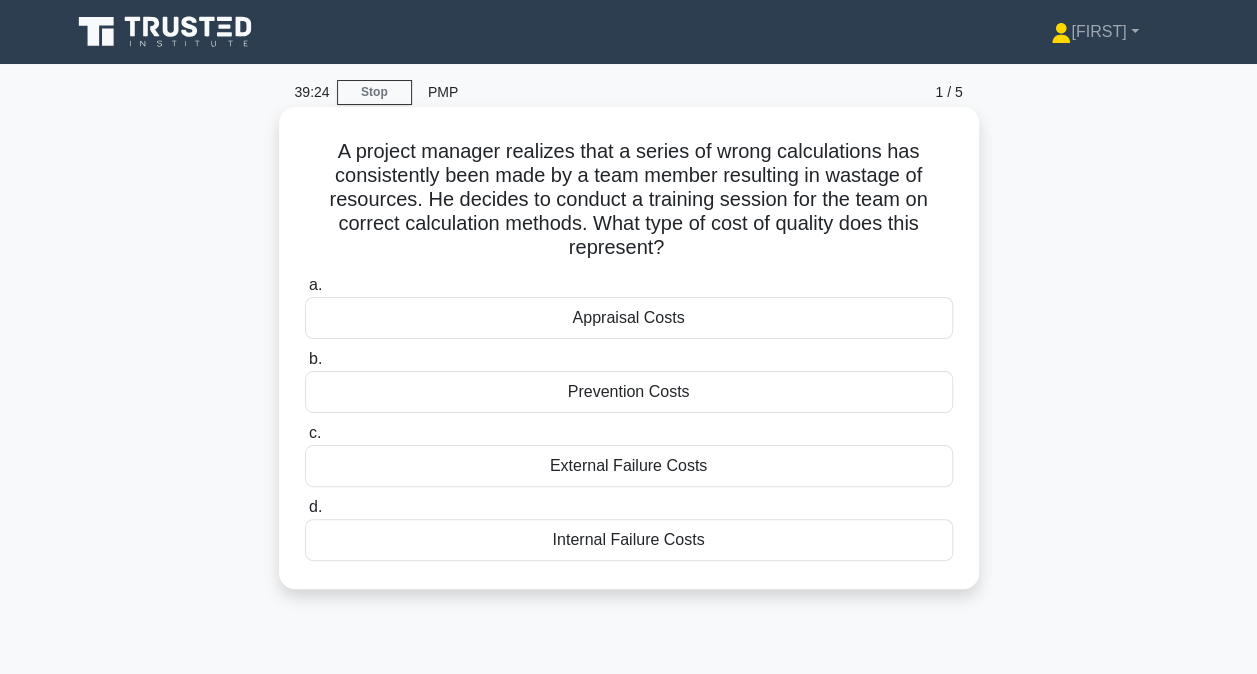 click on "Prevention Costs" at bounding box center (629, 392) 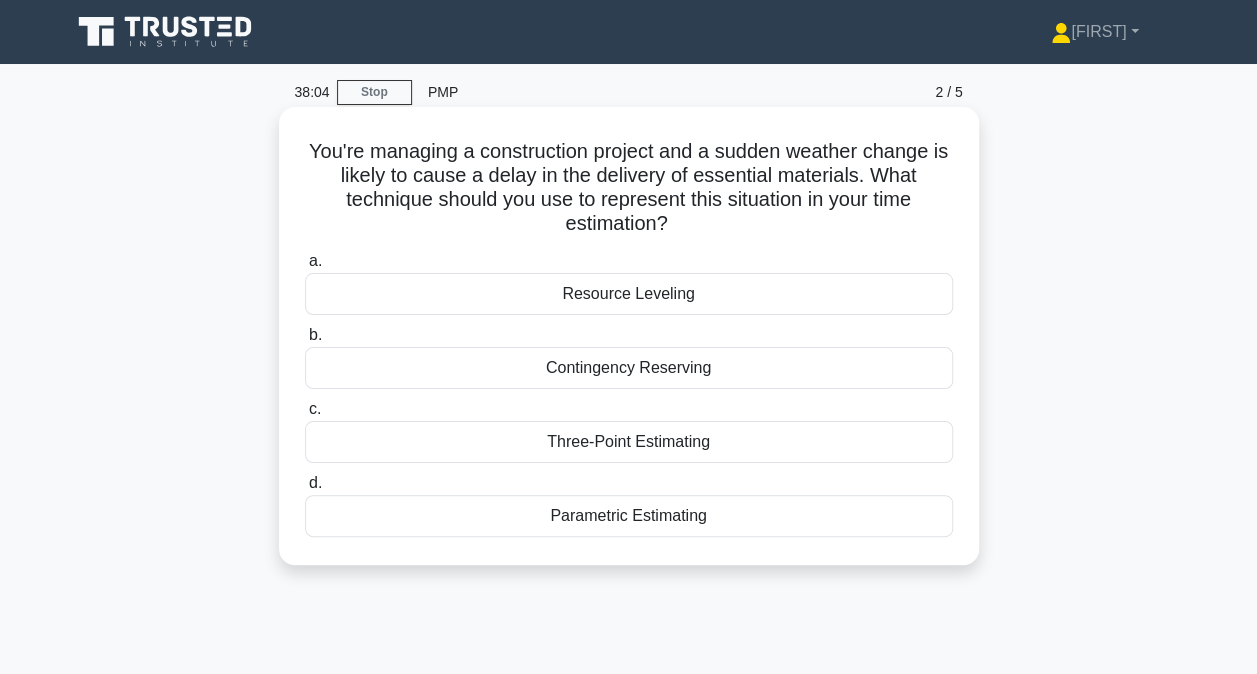 click on "Resource Leveling" at bounding box center (629, 294) 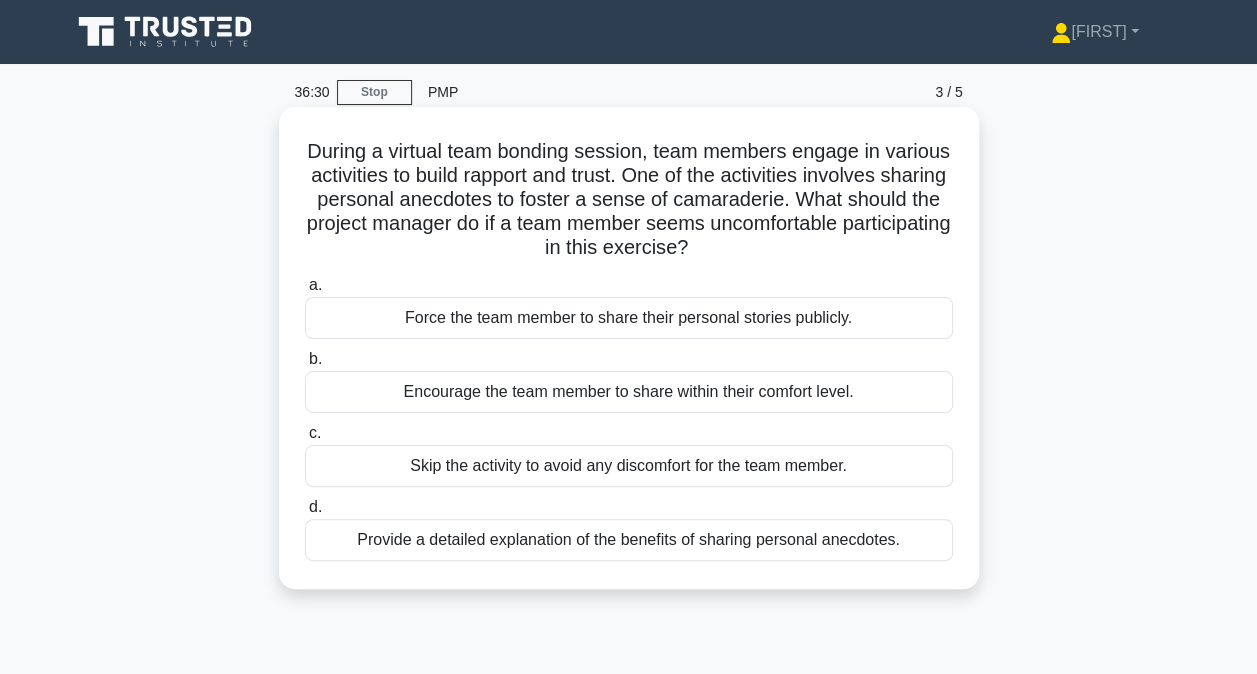 click on "Encourage the team member to share within their comfort level." at bounding box center (629, 392) 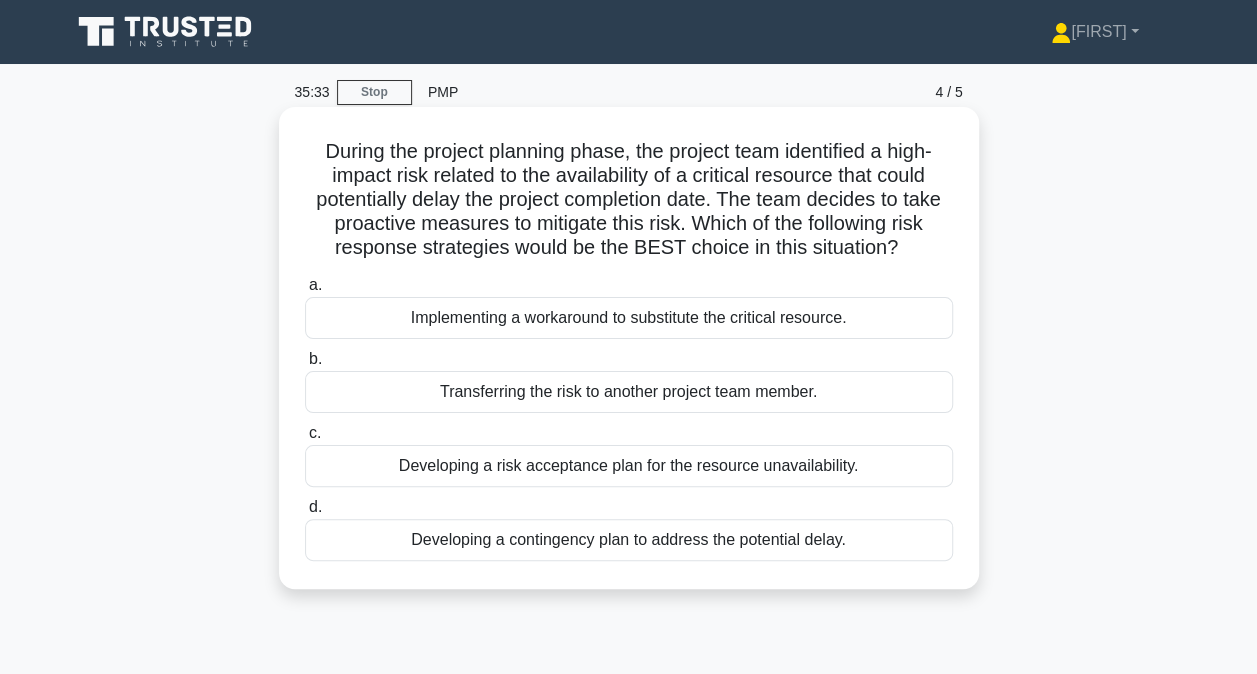 click on "Developing a risk acceptance plan for the resource unavailability." at bounding box center (629, 466) 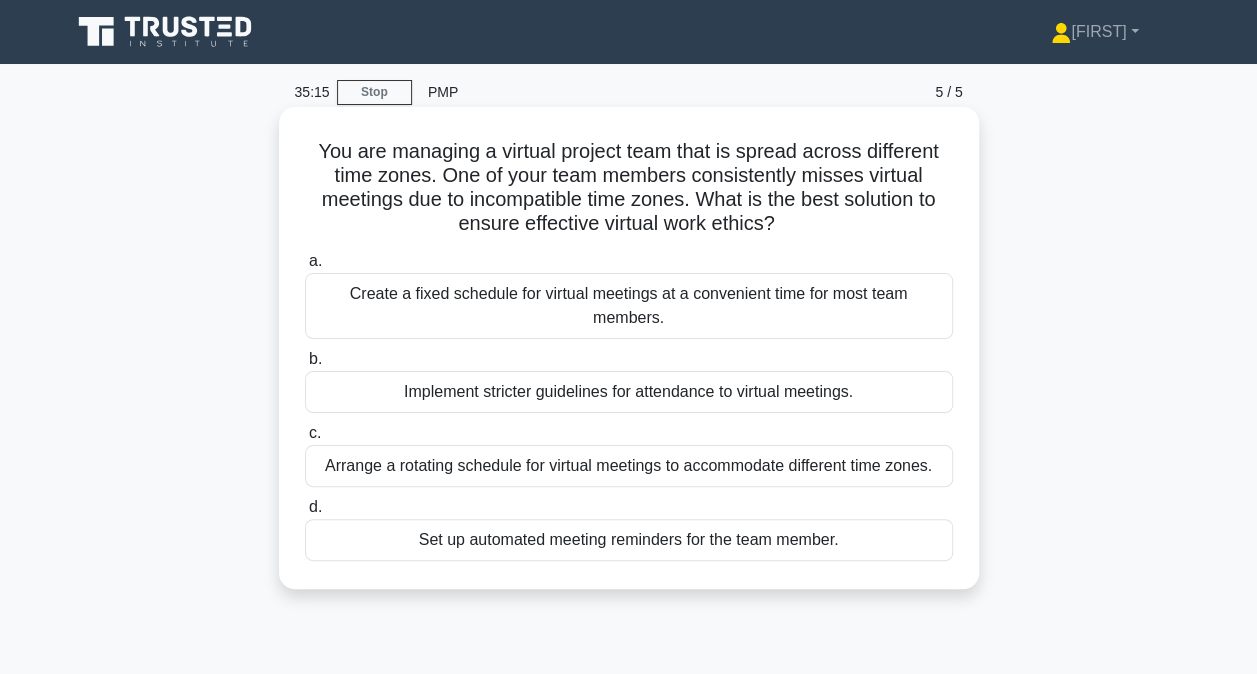 click on "Arrange a rotating schedule for virtual meetings to accommodate different time zones." at bounding box center (629, 466) 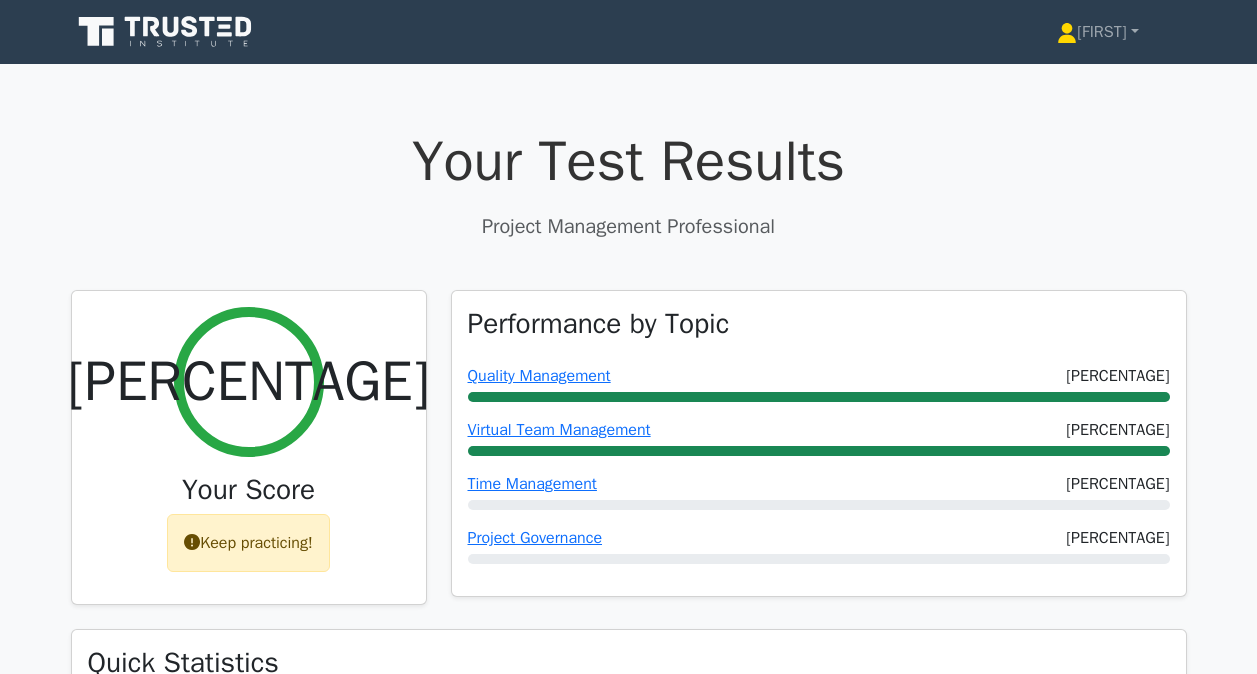scroll, scrollTop: 0, scrollLeft: 0, axis: both 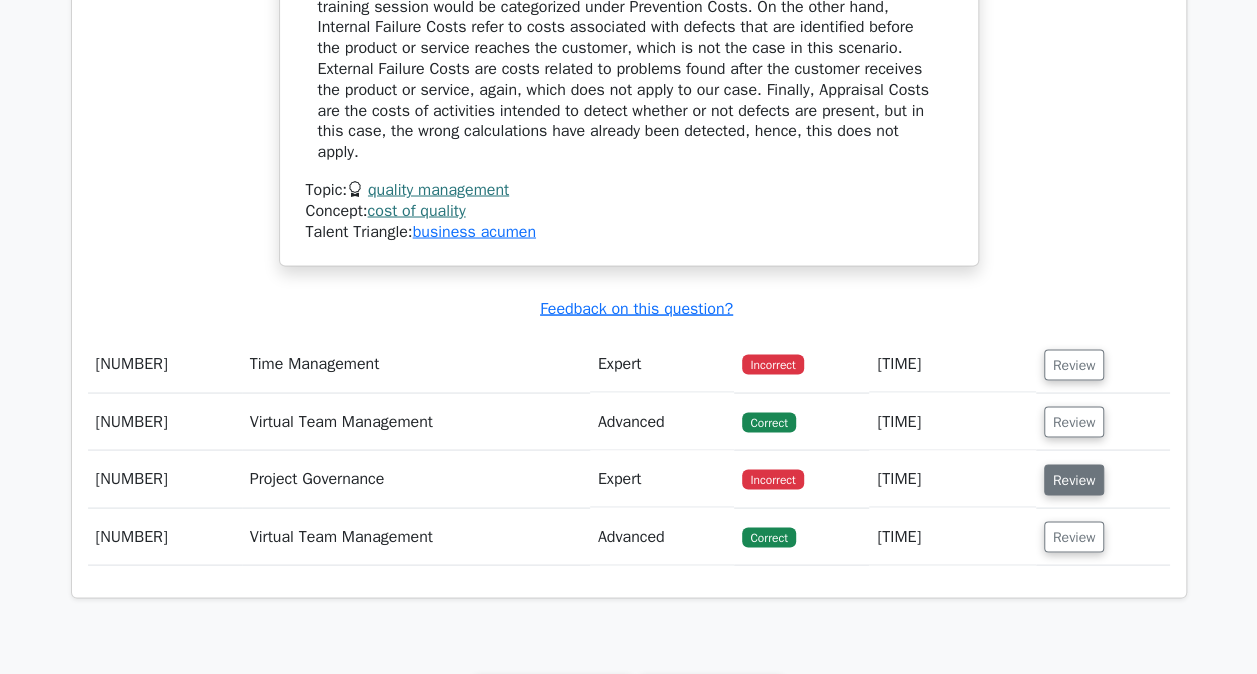 click on "Review" at bounding box center [1074, 479] 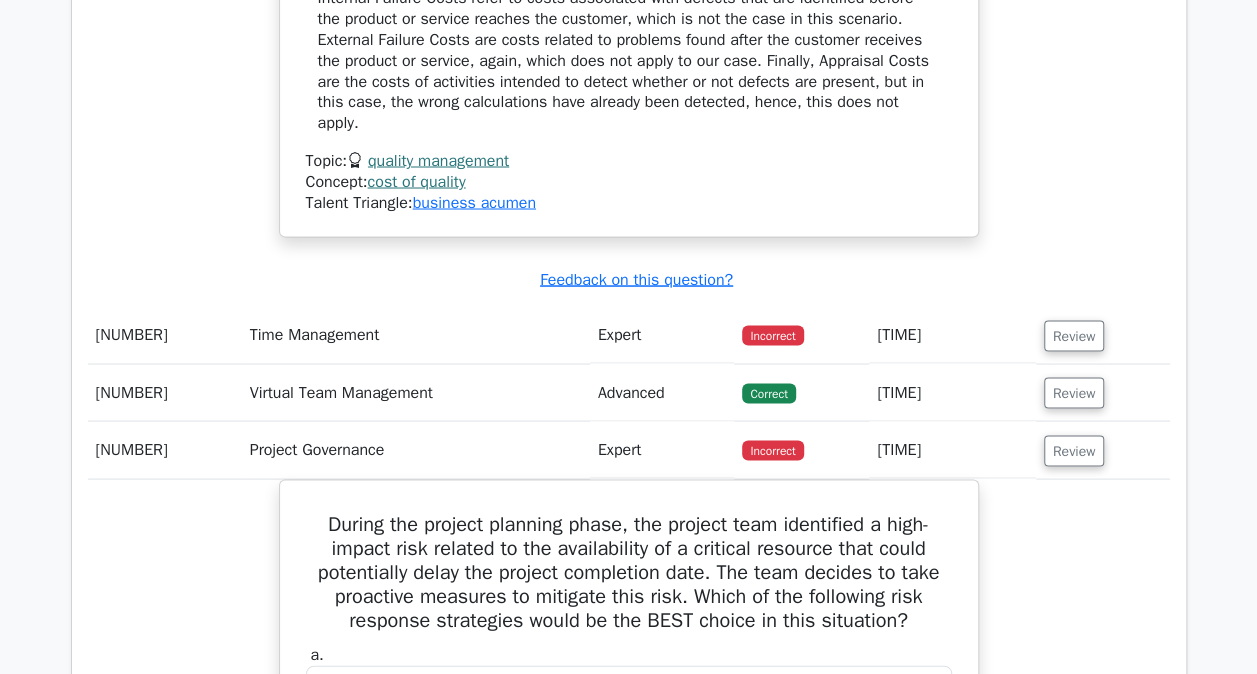 scroll, scrollTop: 1700, scrollLeft: 0, axis: vertical 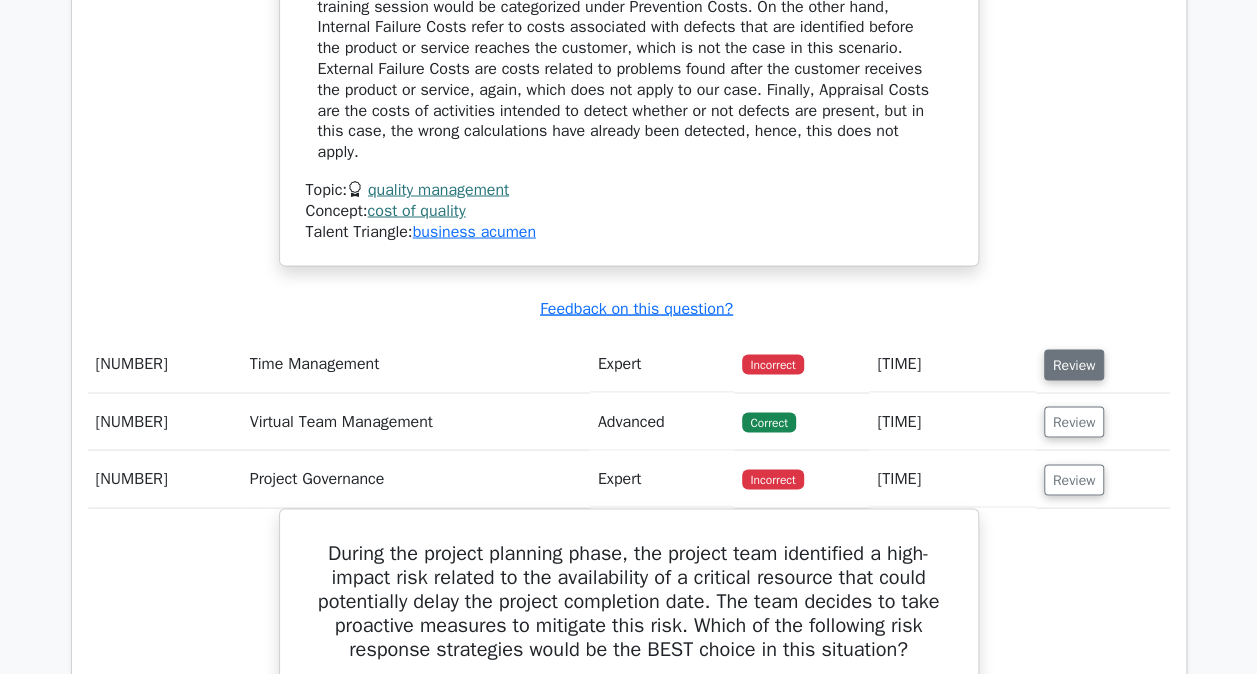 click on "Review" at bounding box center [1074, 364] 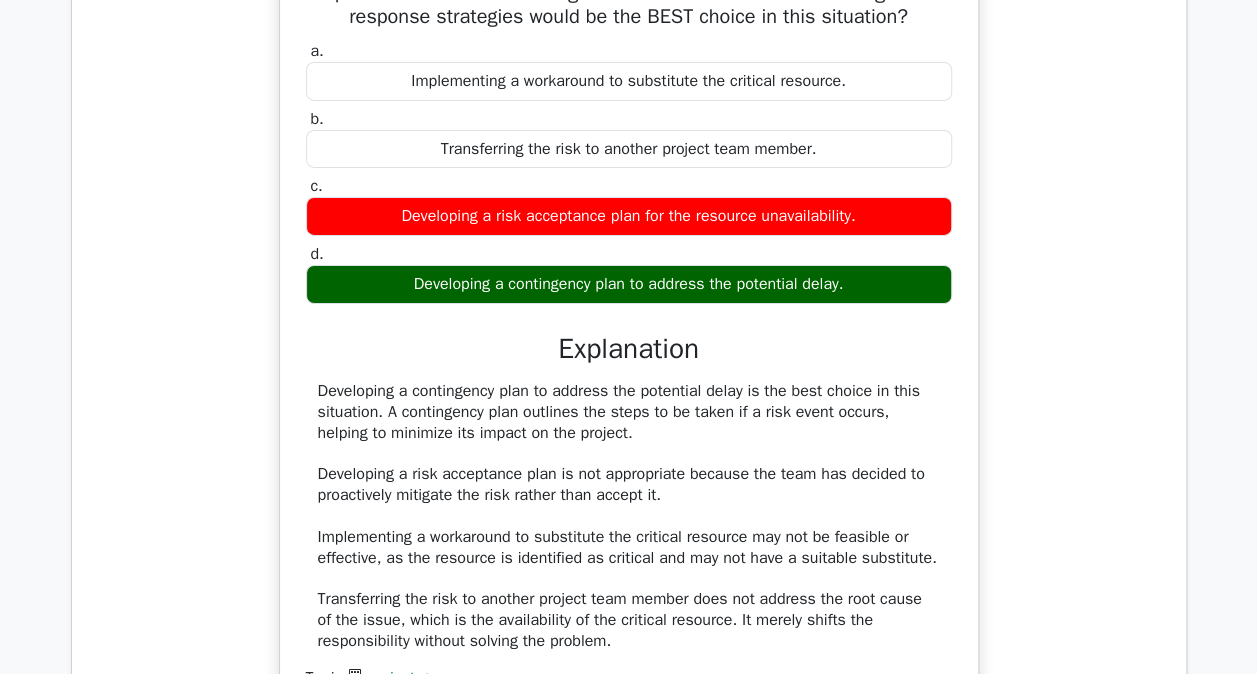 scroll, scrollTop: 3400, scrollLeft: 0, axis: vertical 